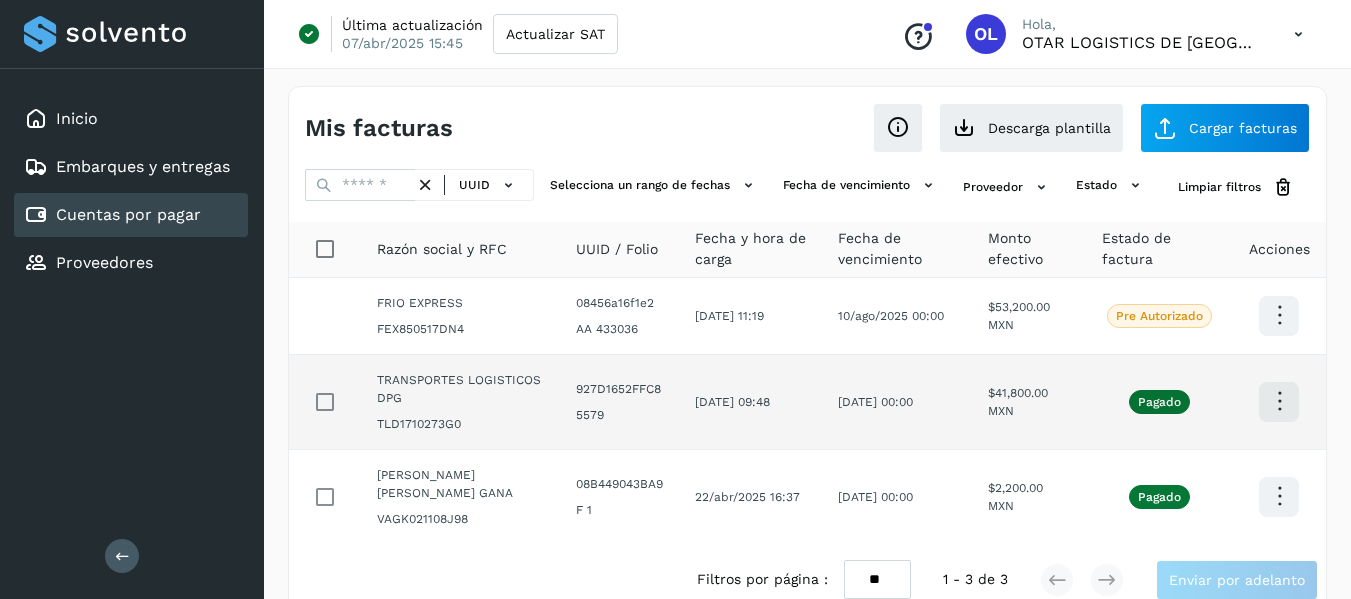 scroll, scrollTop: 2, scrollLeft: 0, axis: vertical 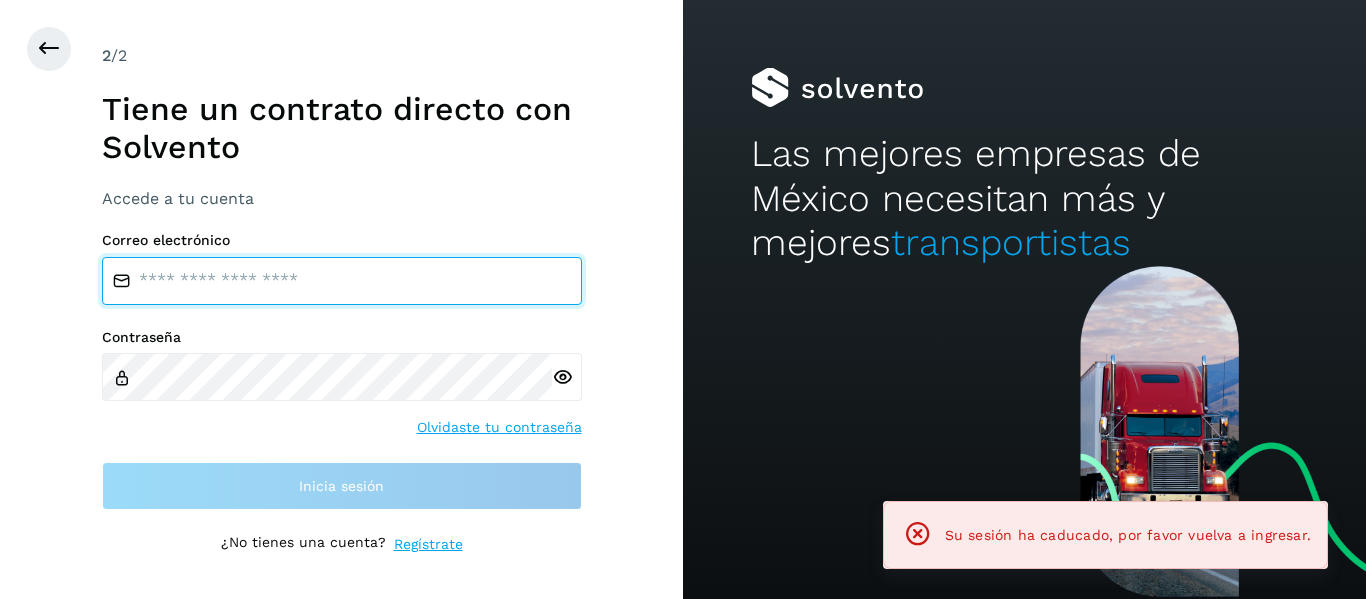 click at bounding box center [342, 281] 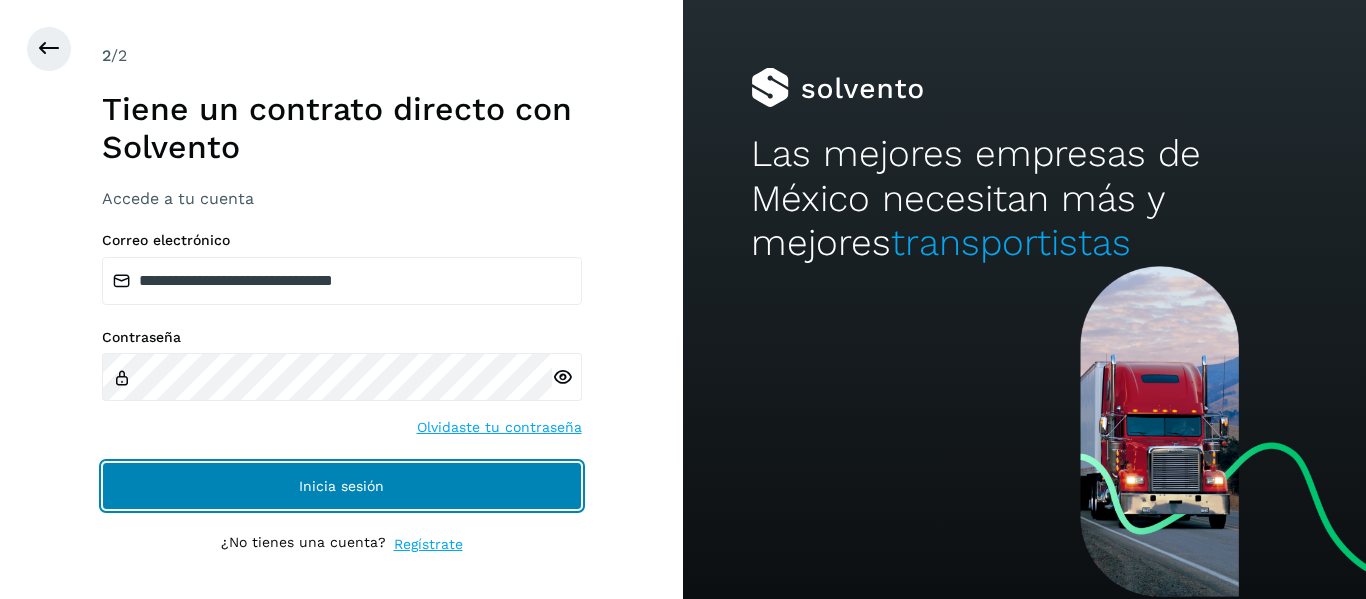 click on "Inicia sesión" 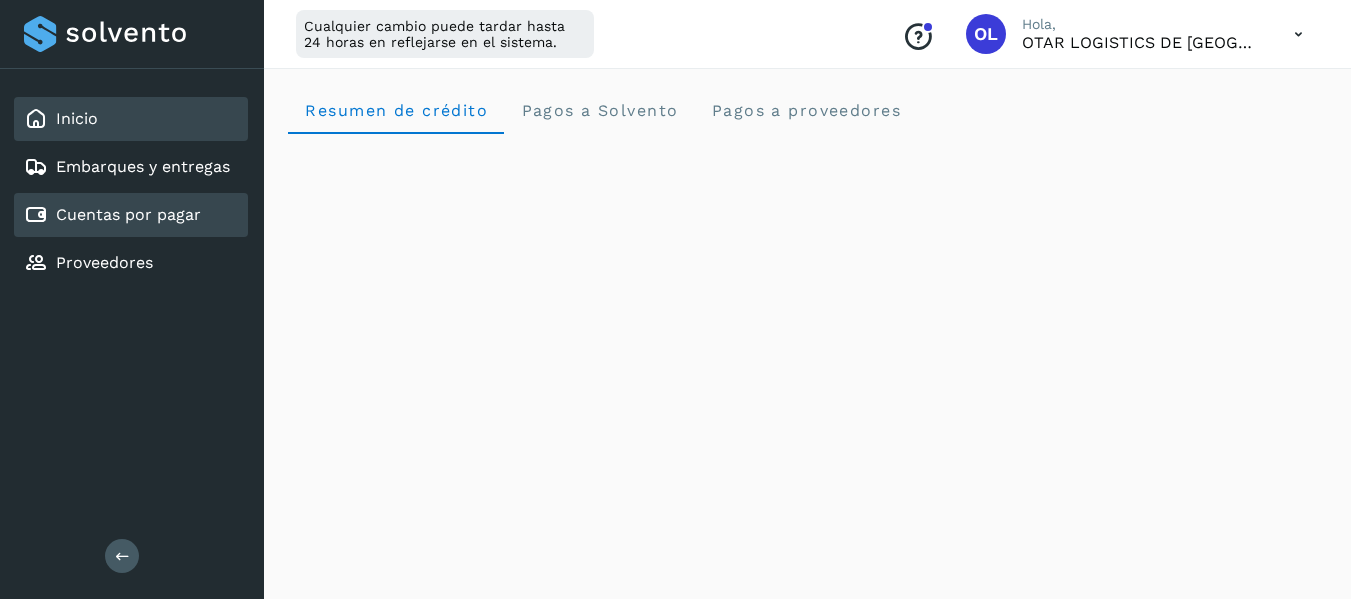 click on "Cuentas por pagar" at bounding box center [112, 215] 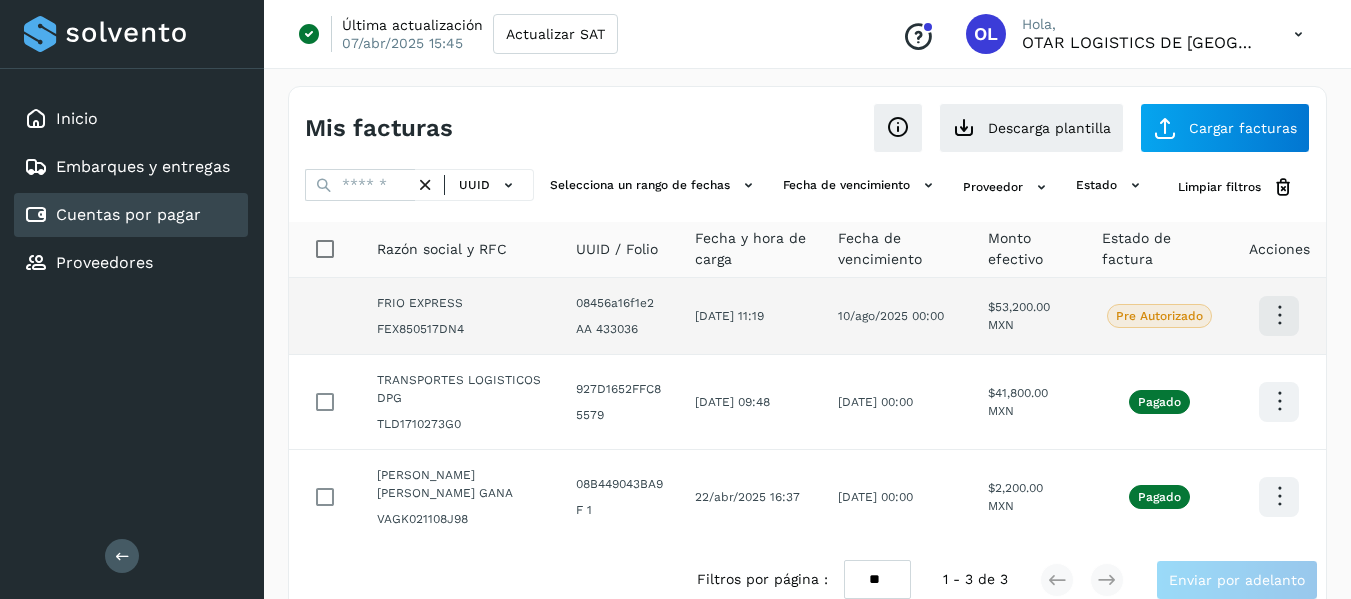 click at bounding box center (1279, 315) 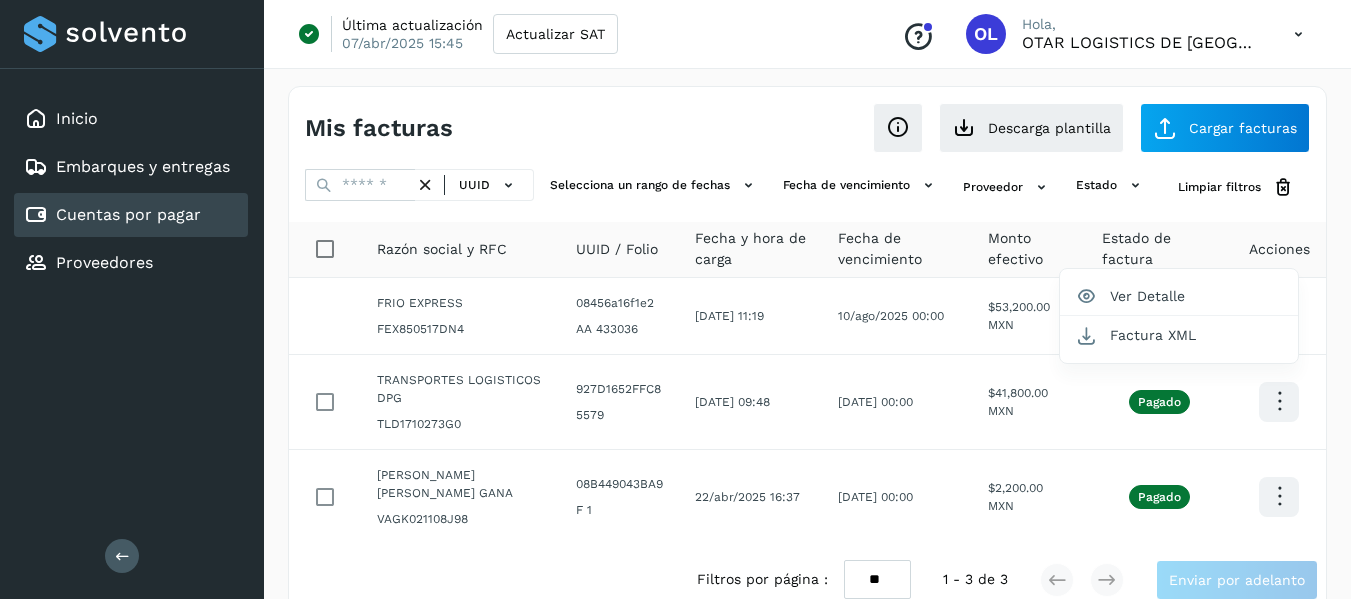 click on "Inicio Embarques y entregas Cuentas por pagar Proveedores Salir" at bounding box center [132, 299] 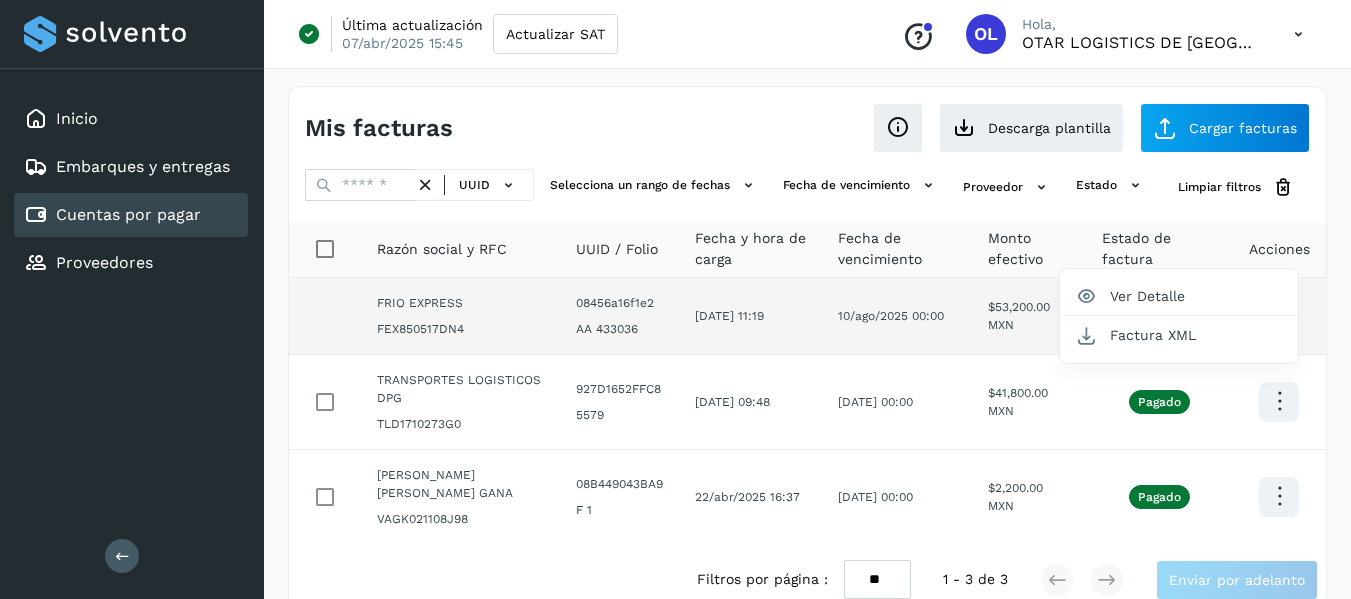 click at bounding box center [675, 299] 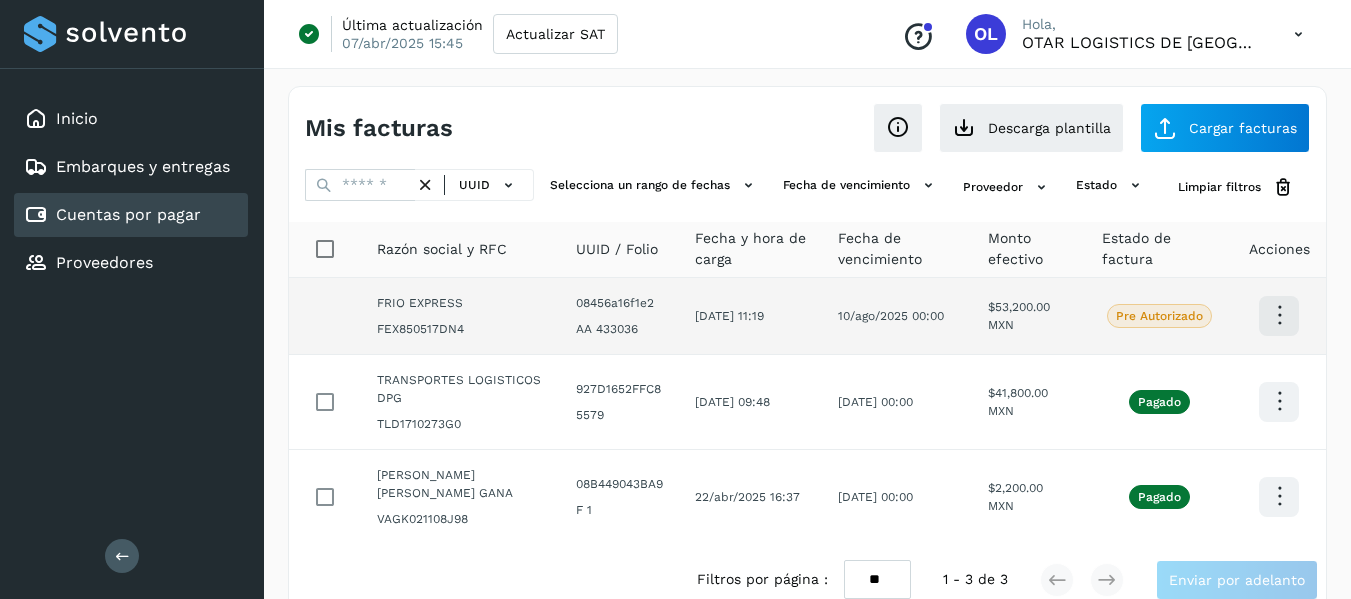 click on "Inicio Embarques y entregas Cuentas por pagar Proveedores Salir" at bounding box center [132, 299] 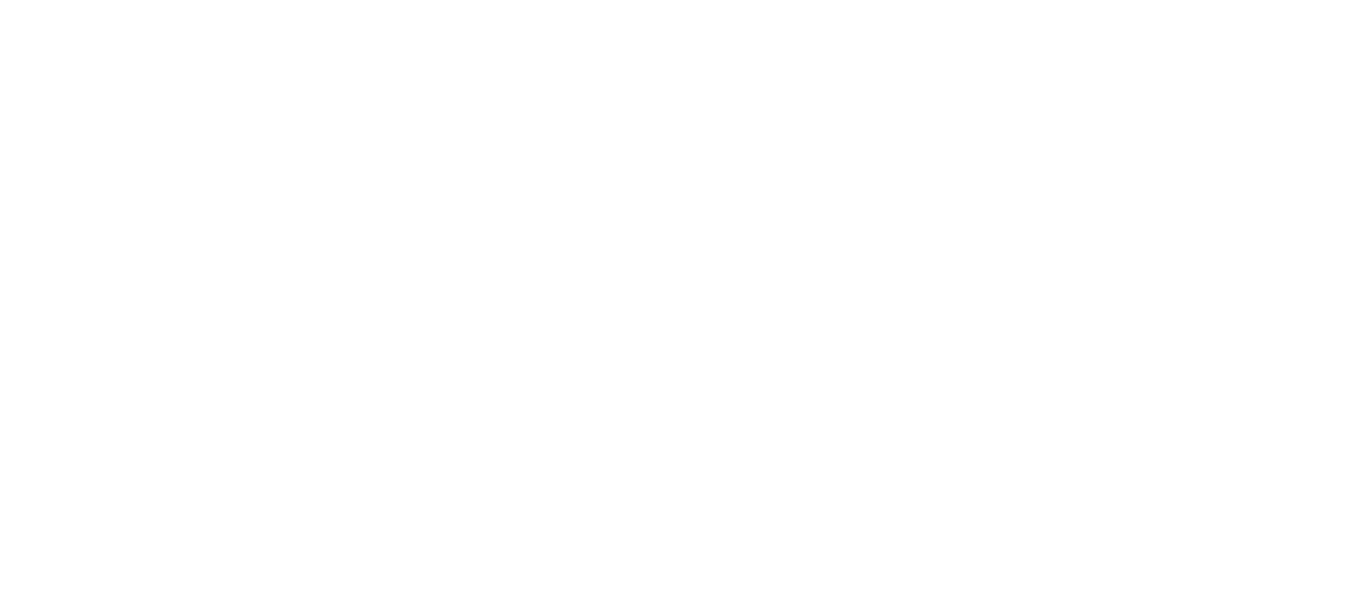scroll, scrollTop: 0, scrollLeft: 0, axis: both 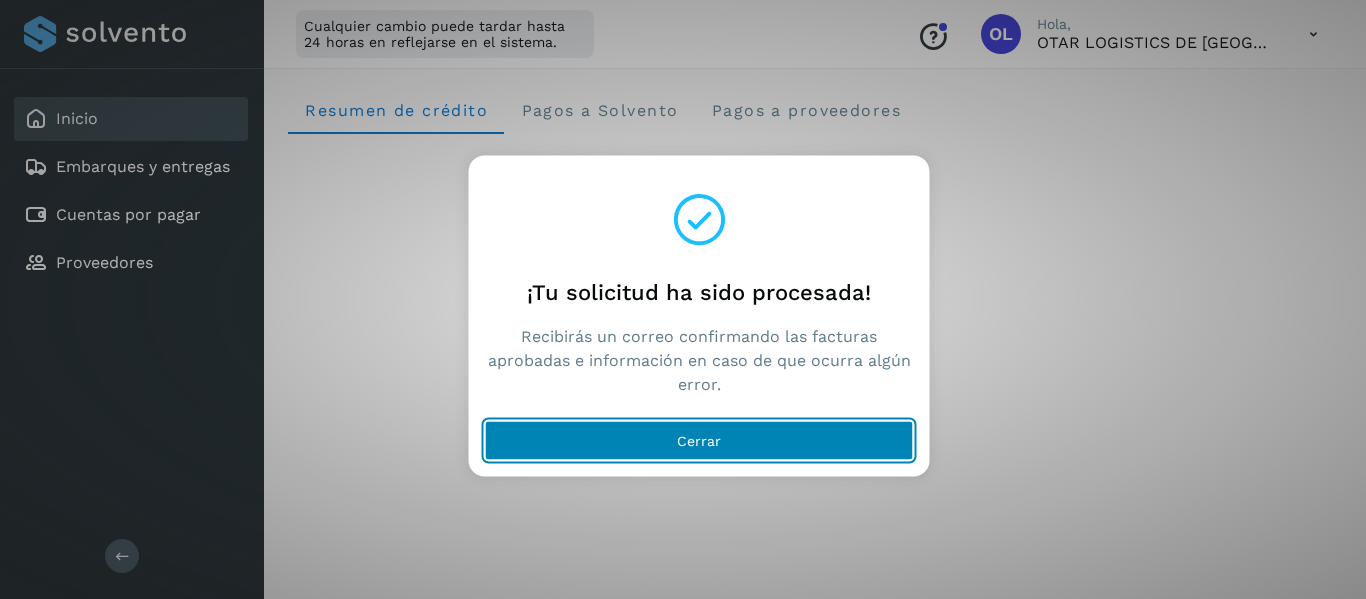 click on "Cerrar" 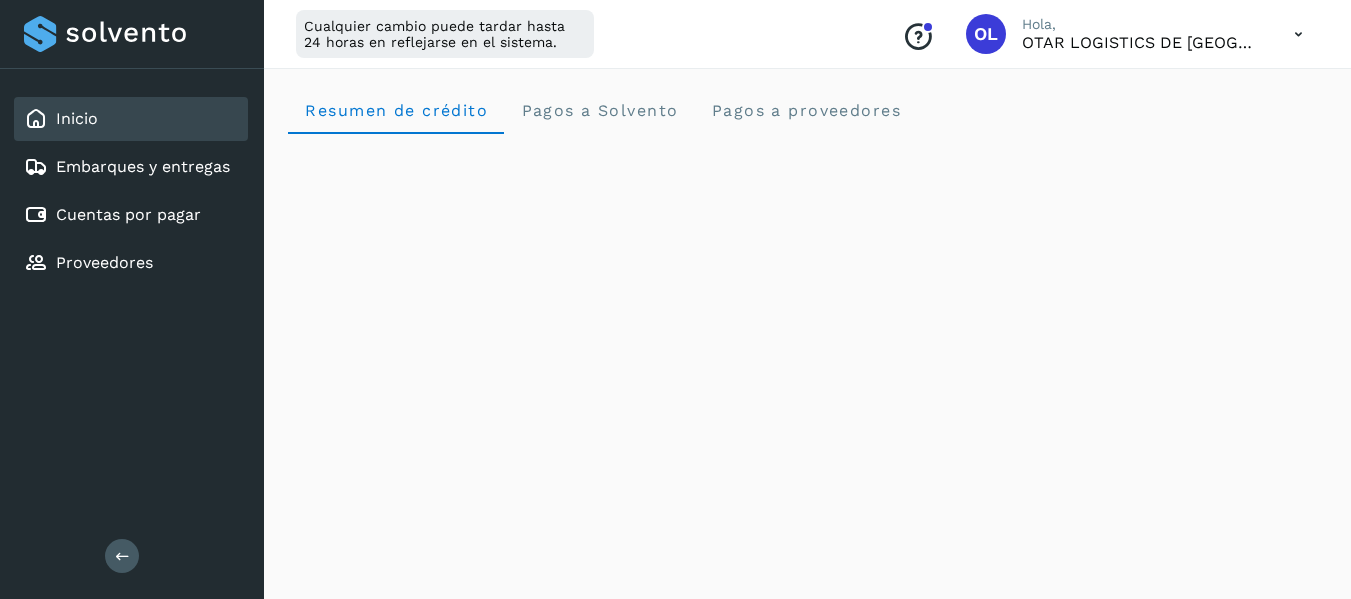 click on "Resumen de crédito Pagos a Solvento Pagos a proveedores" at bounding box center (807, 998) 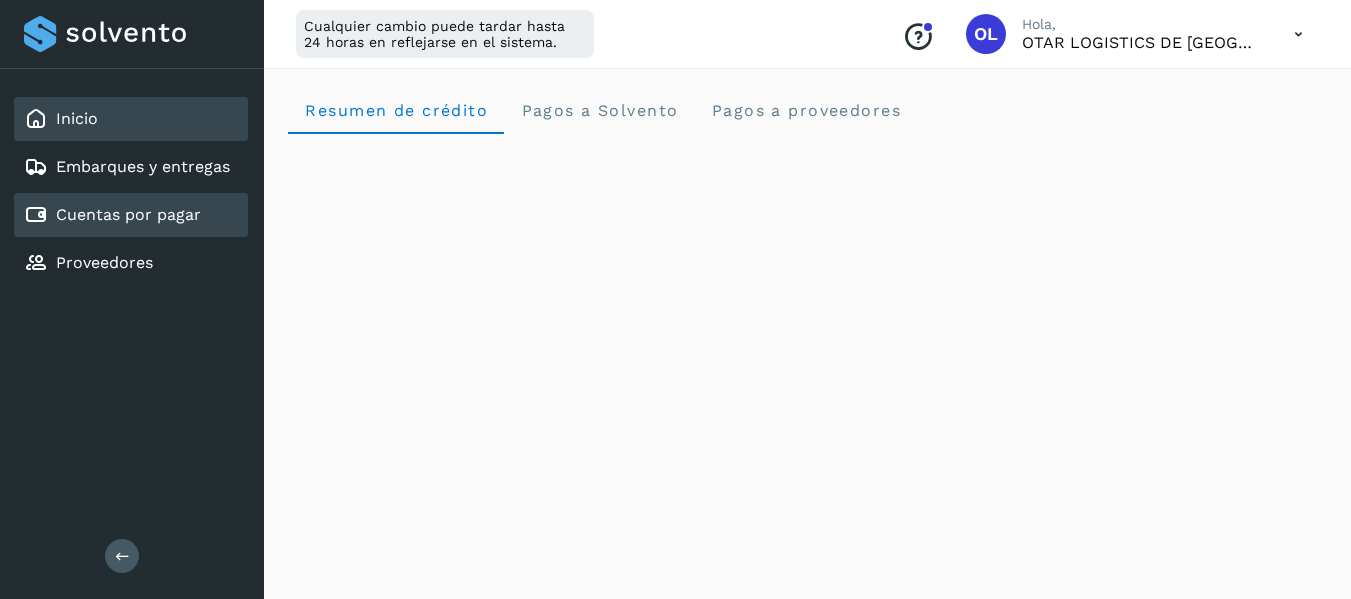 click on "Cuentas por pagar" at bounding box center [128, 214] 